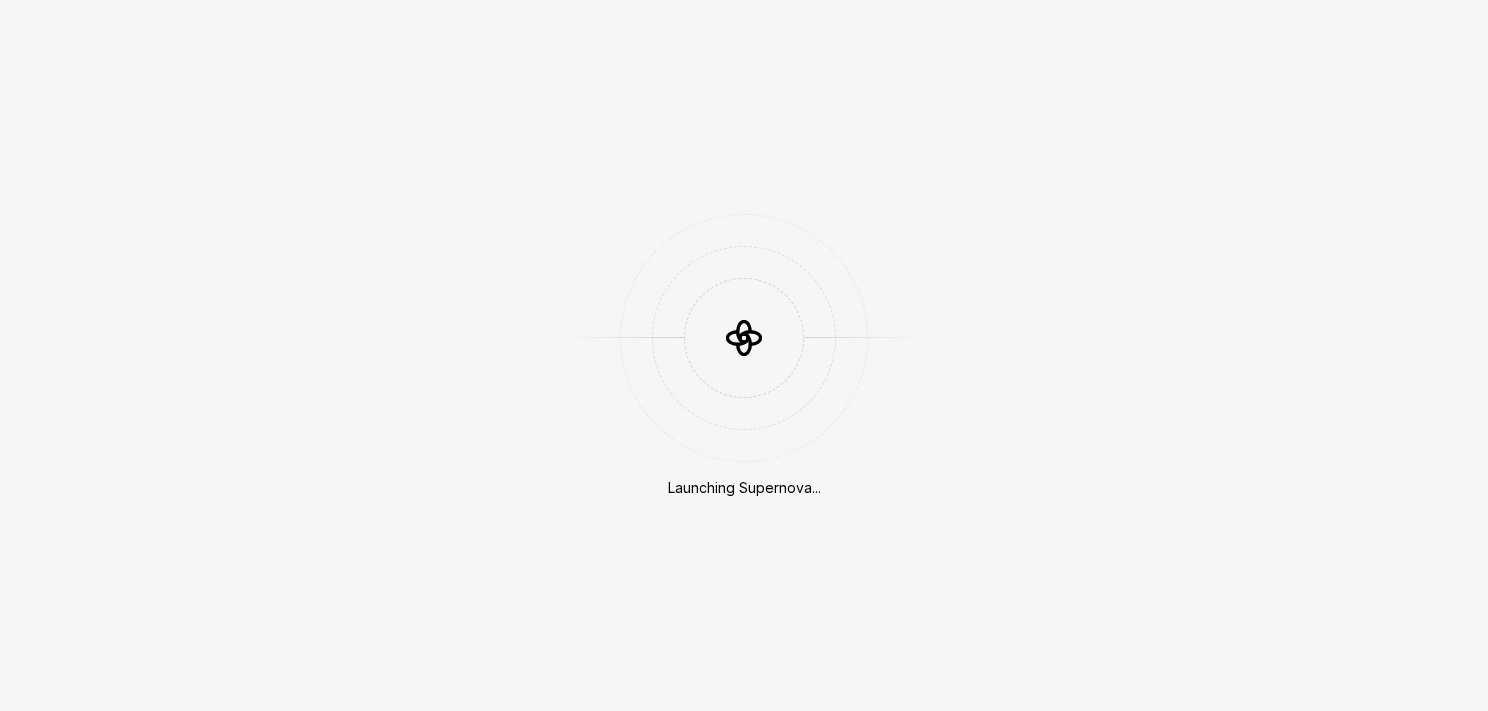 scroll, scrollTop: 0, scrollLeft: 0, axis: both 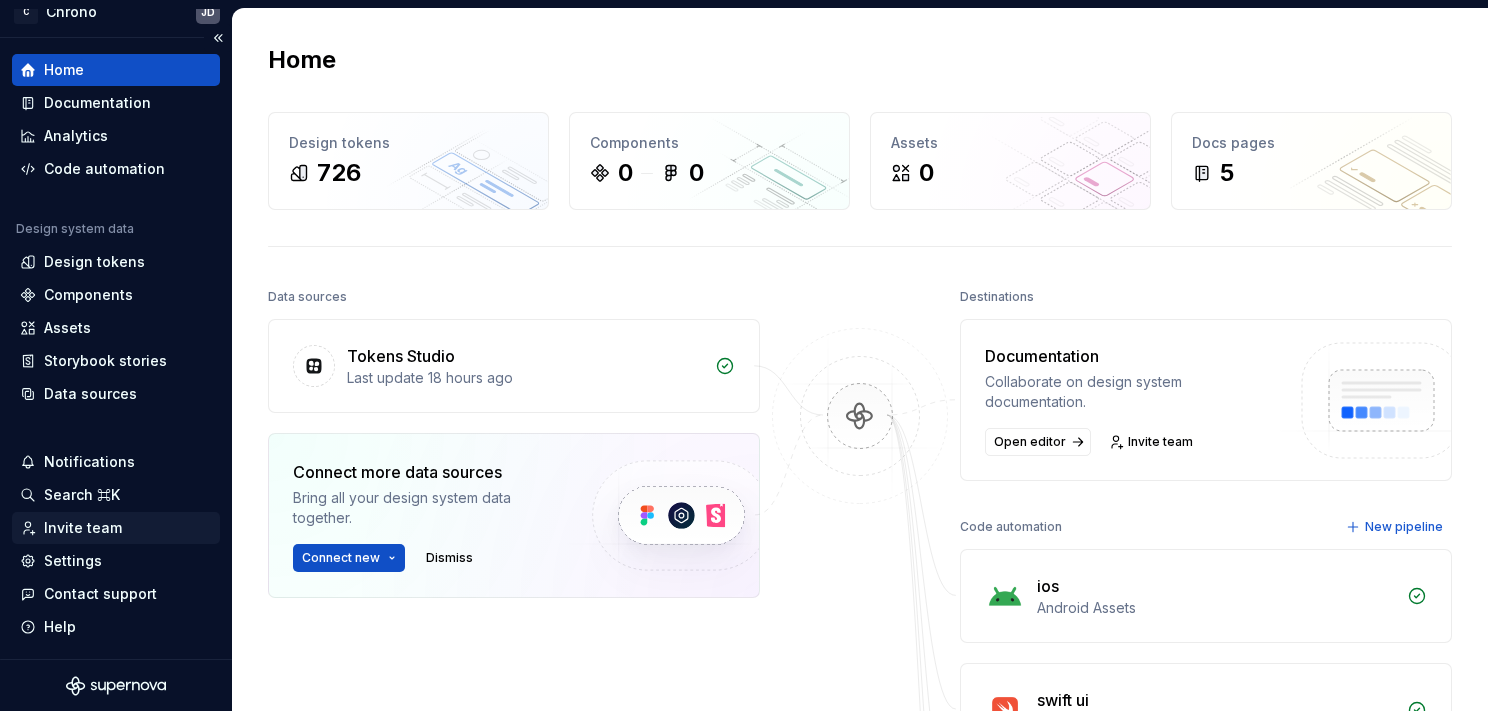 click on "Invite team" at bounding box center [83, 528] 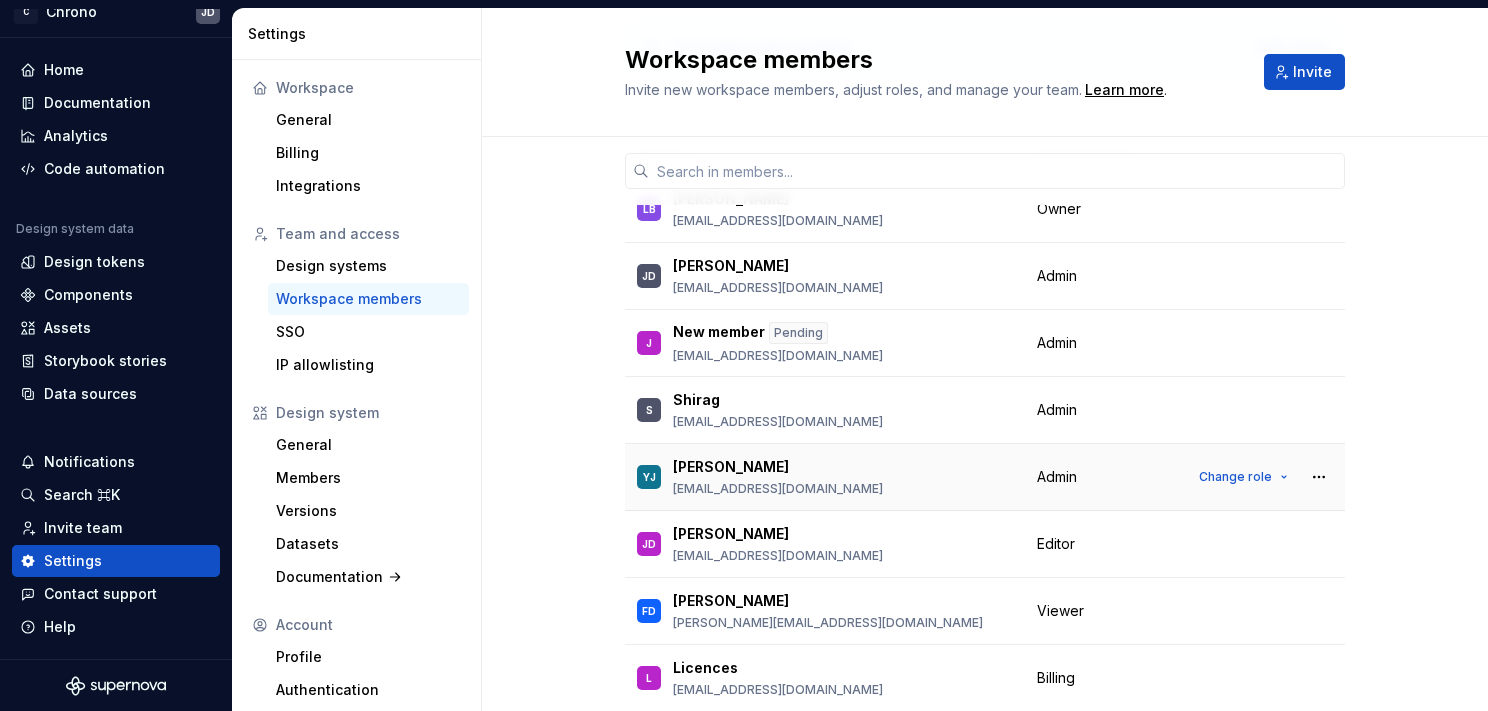 scroll, scrollTop: 109, scrollLeft: 0, axis: vertical 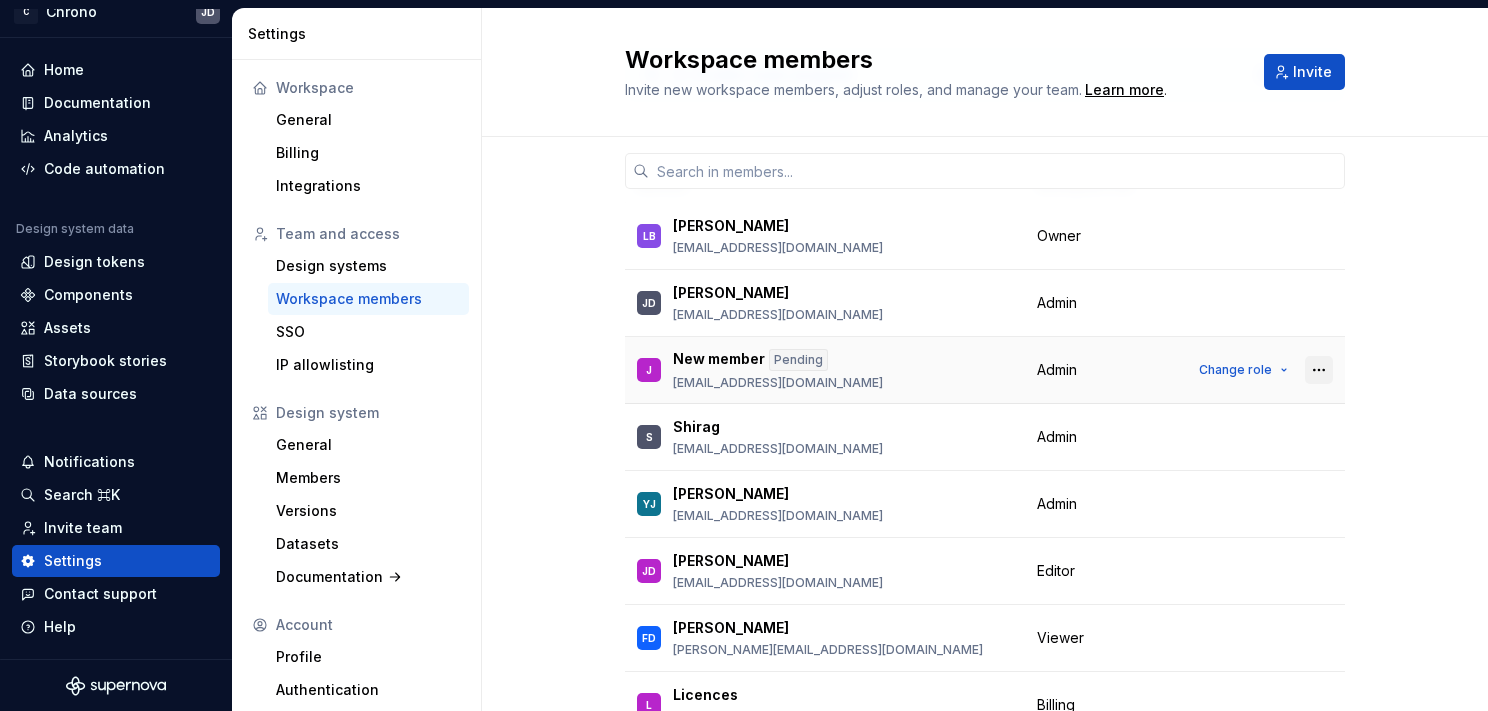 click at bounding box center [1319, 370] 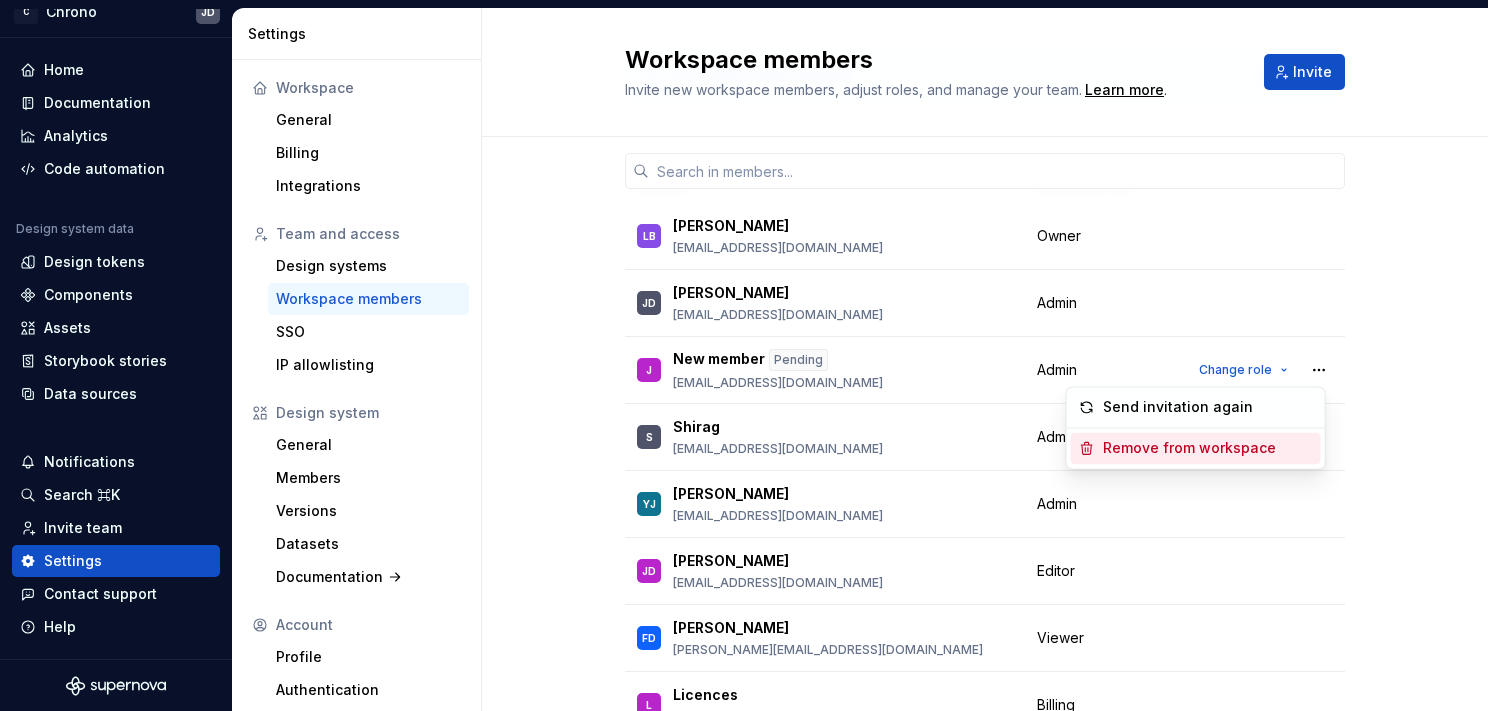 click on "Remove from workspace" at bounding box center [1189, 448] 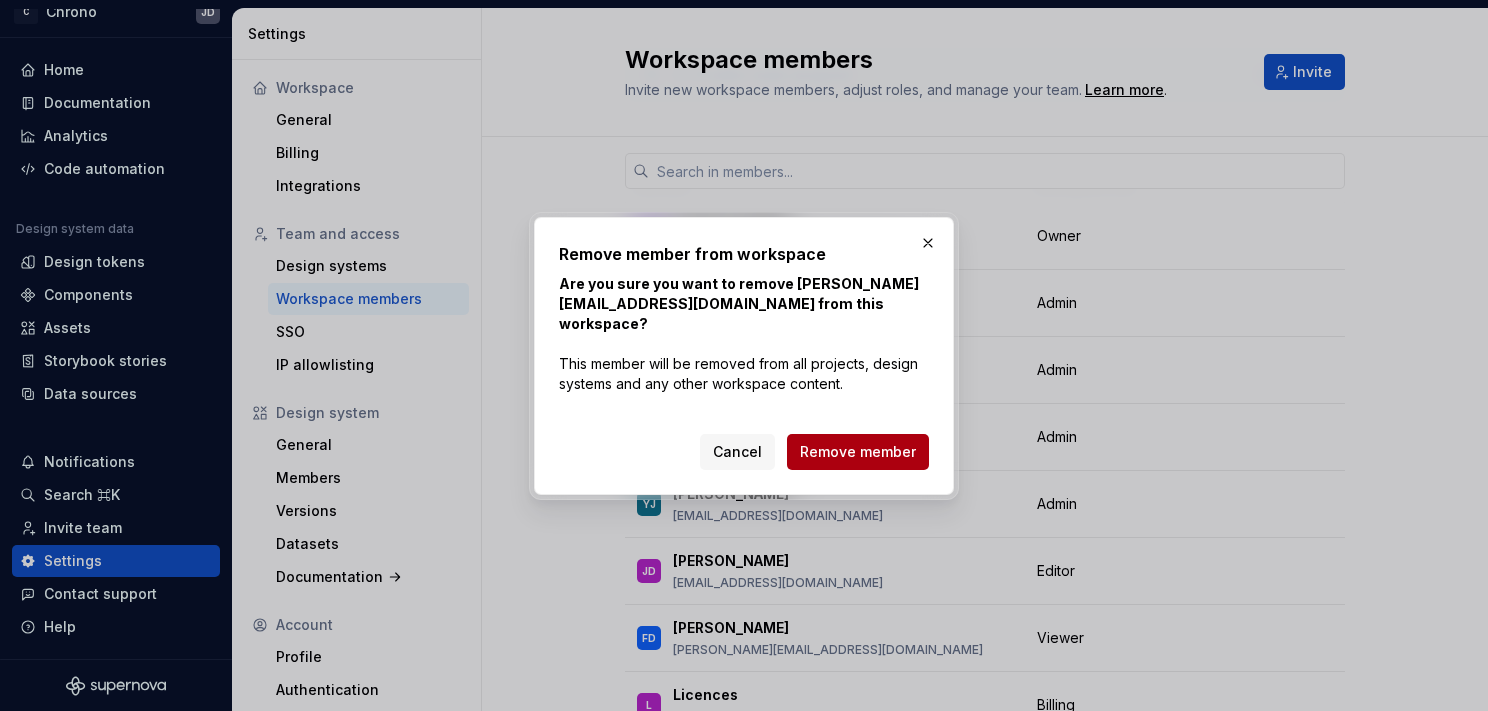 click on "Remove member" at bounding box center (858, 452) 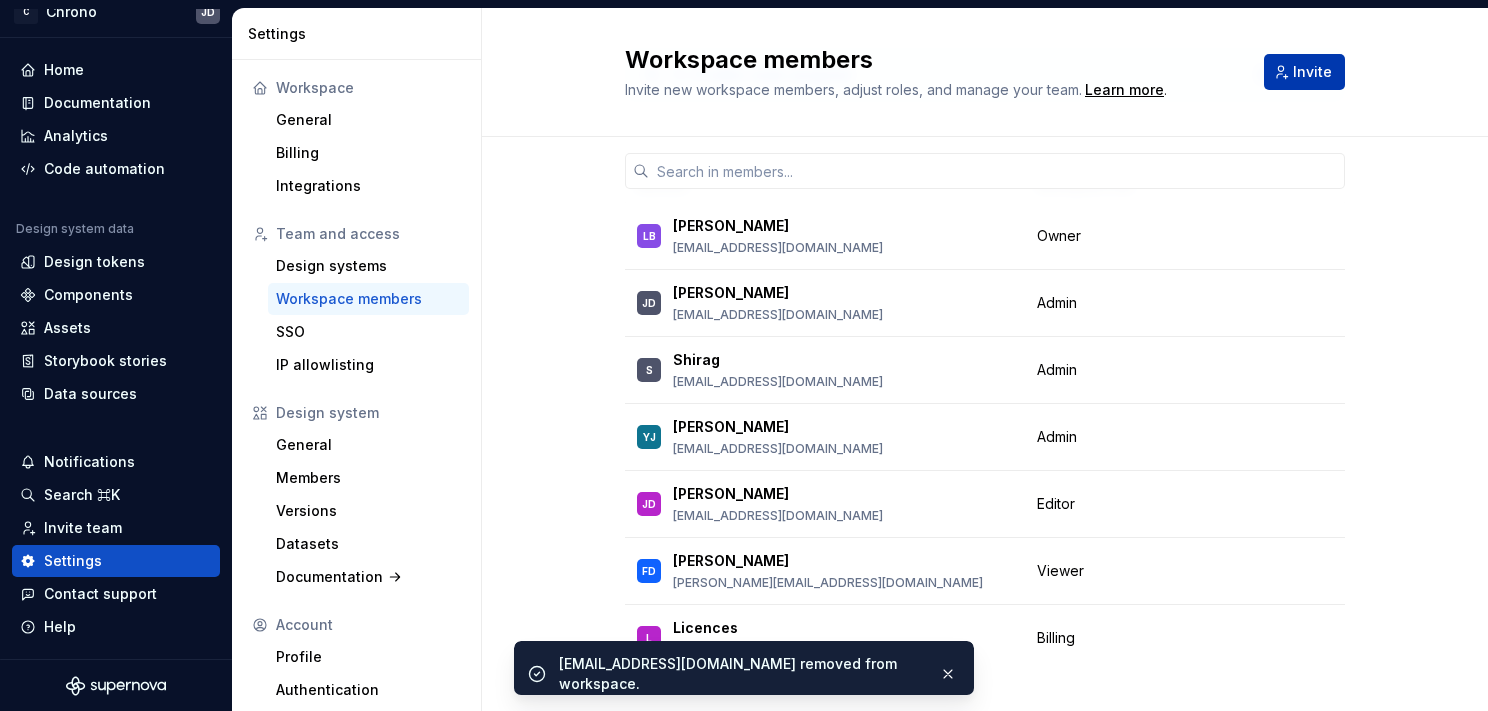 click on "Invite" at bounding box center [1312, 72] 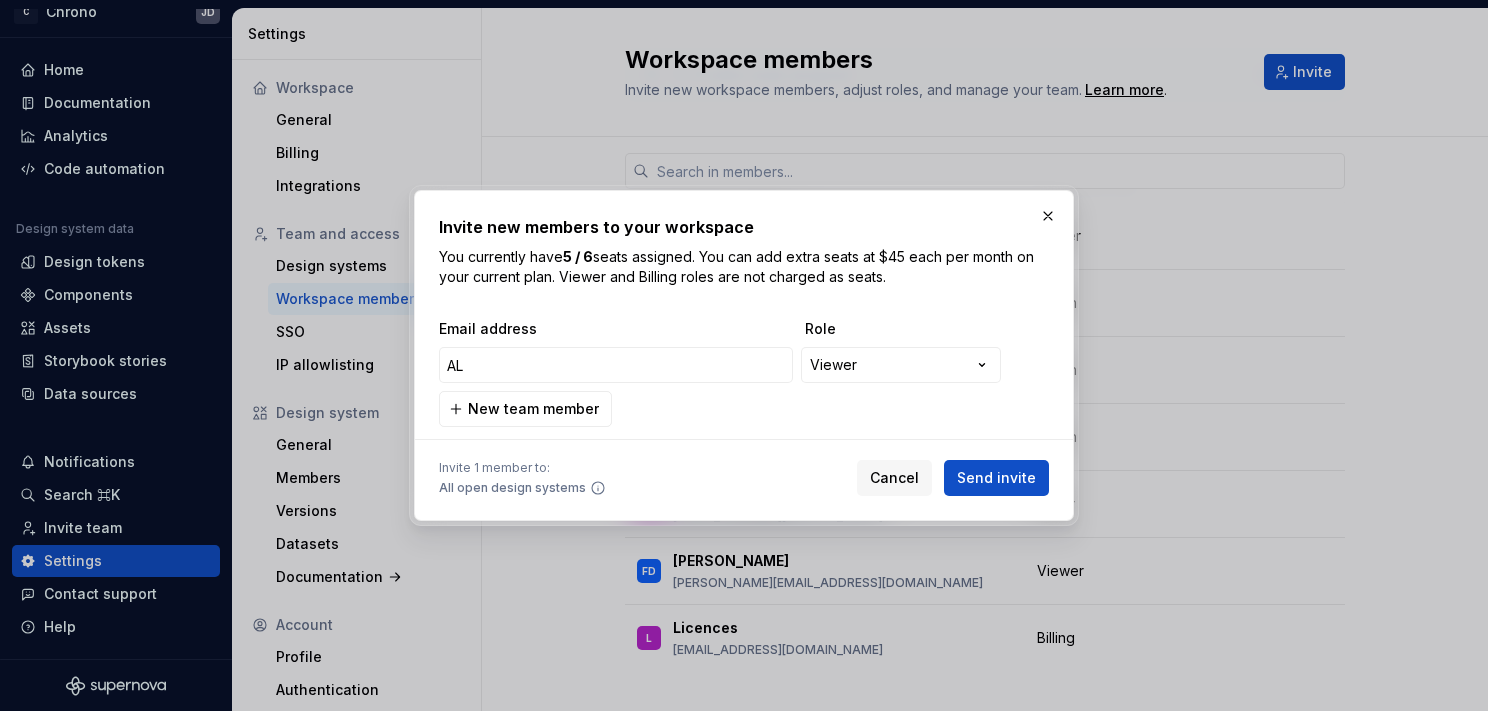 type on "A" 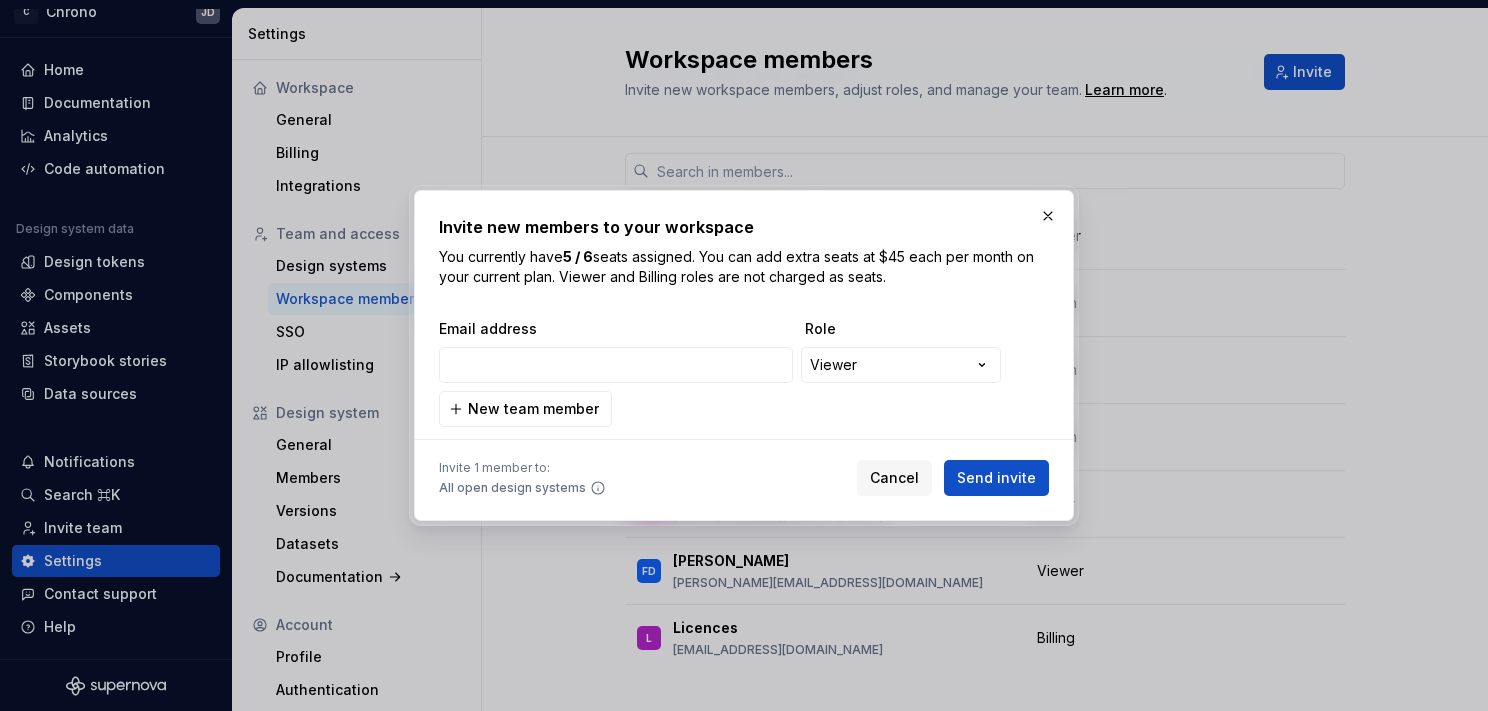 type on "a" 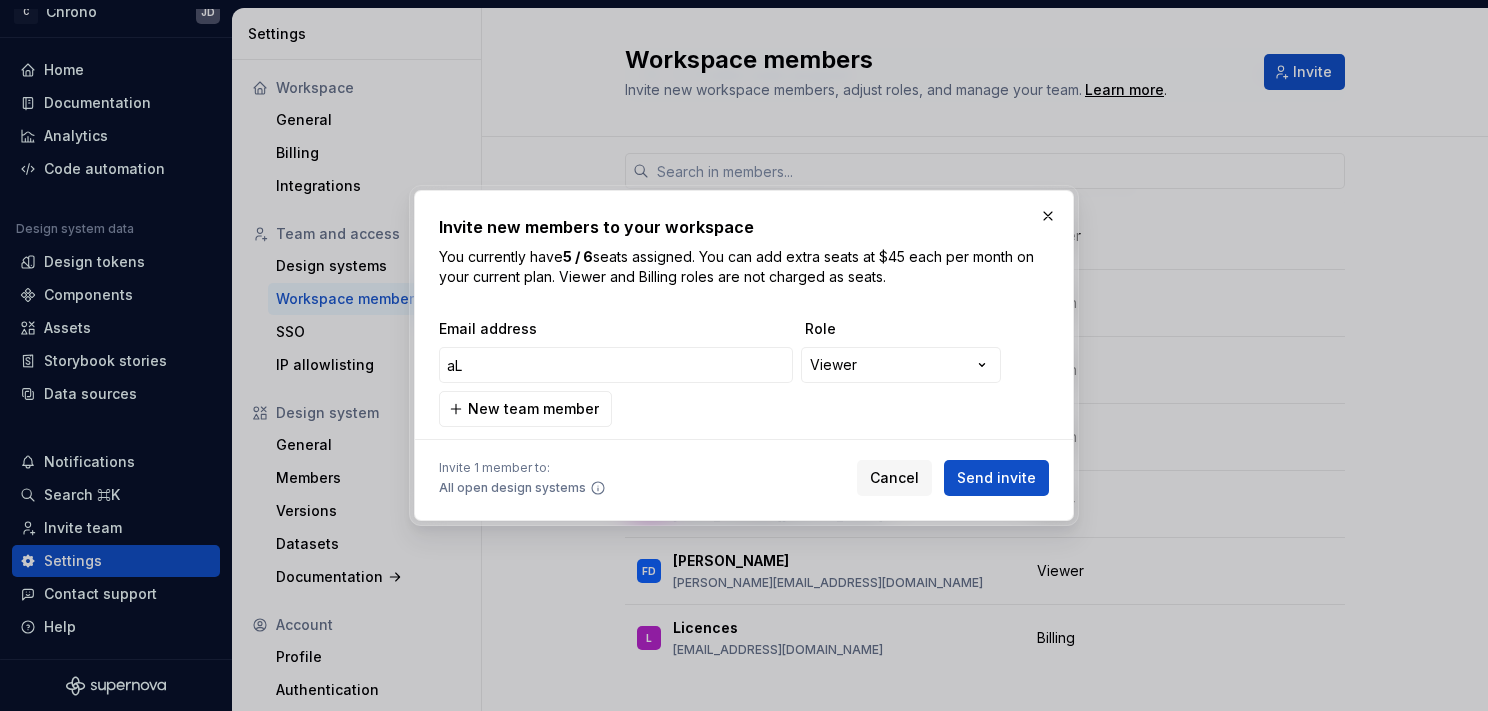 type on "a" 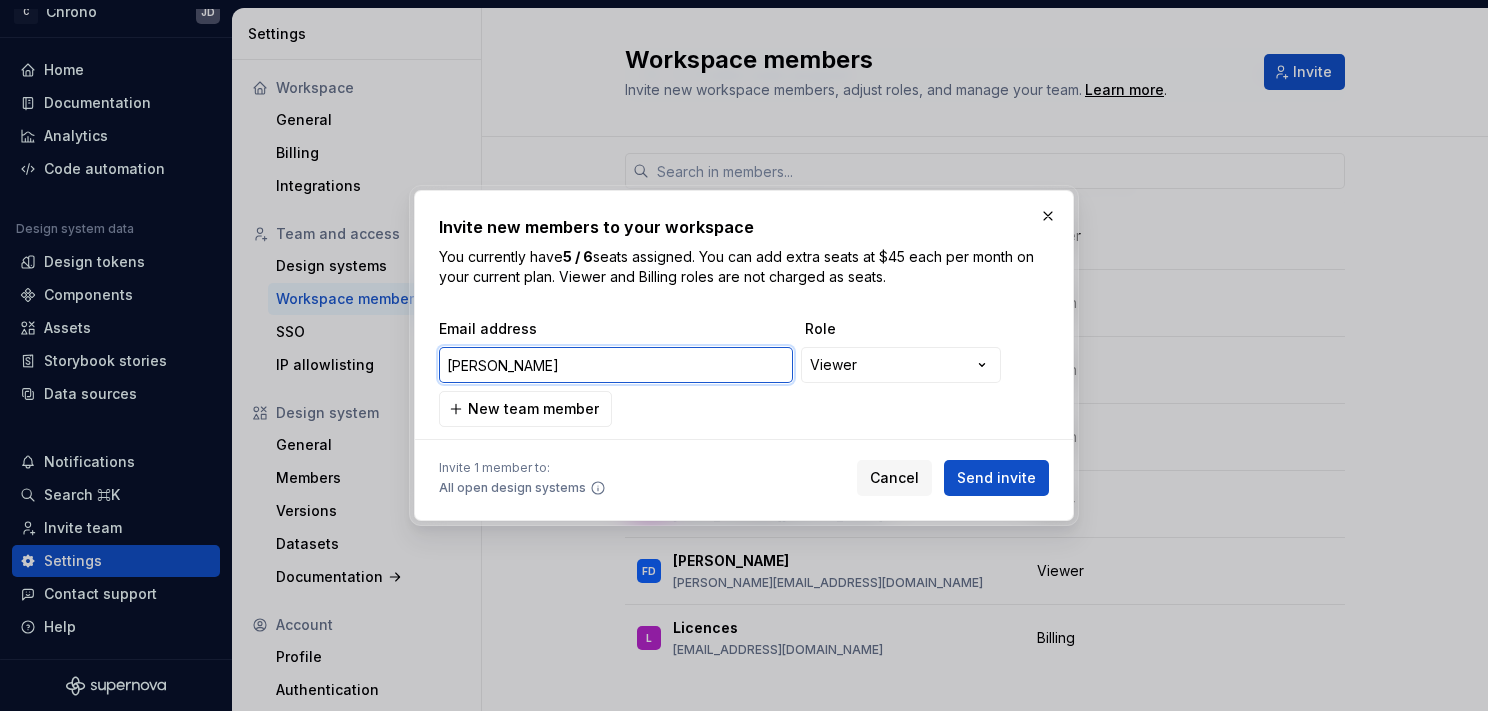 drag, startPoint x: 547, startPoint y: 369, endPoint x: 417, endPoint y: 370, distance: 130.00385 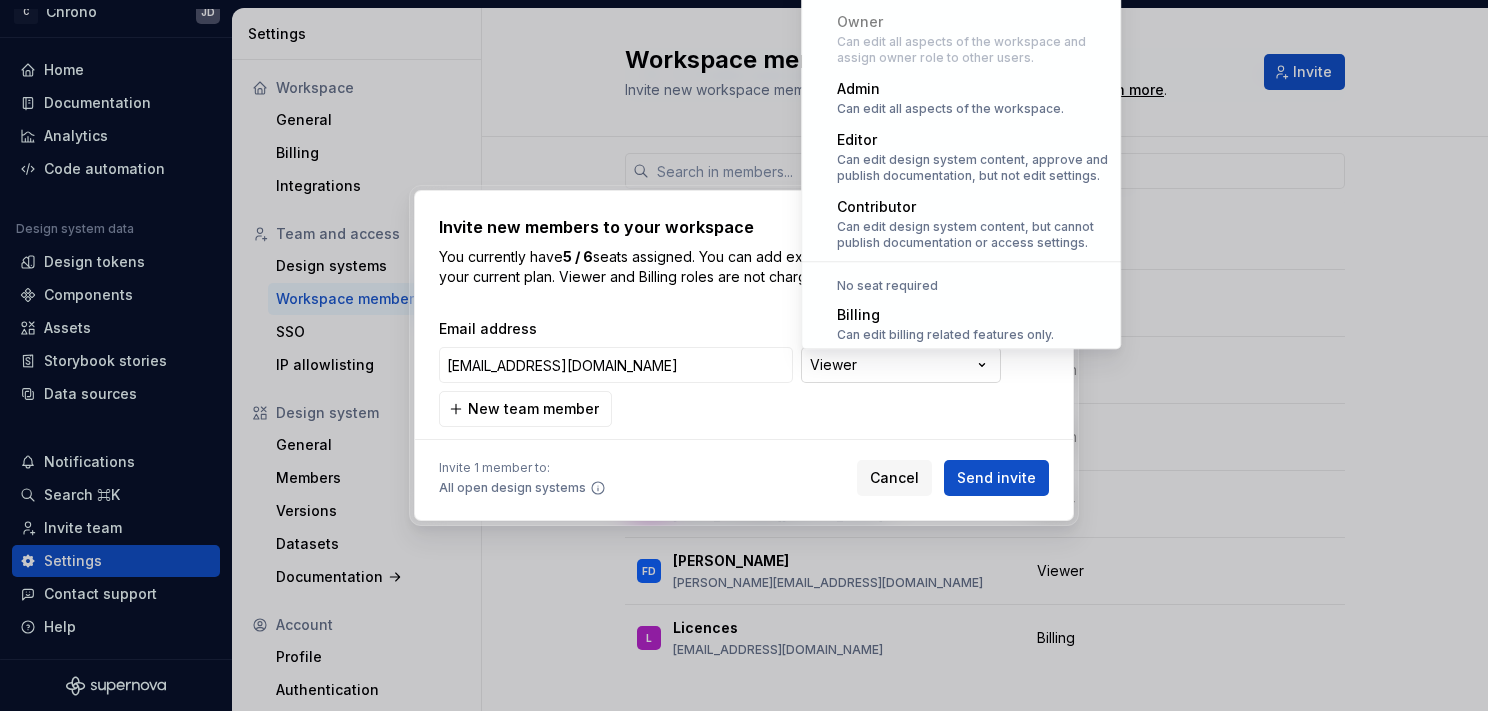 click on "**********" at bounding box center (744, 355) 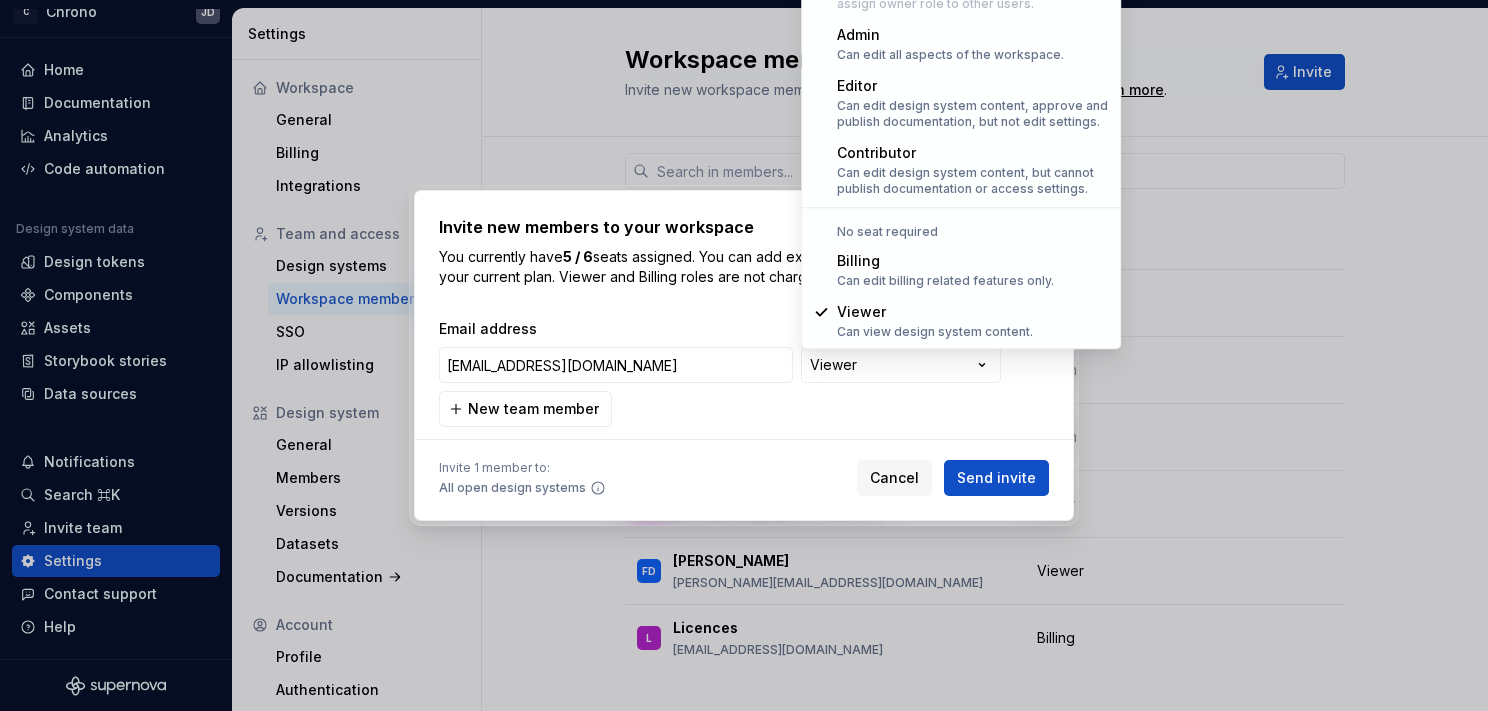 select on "*****" 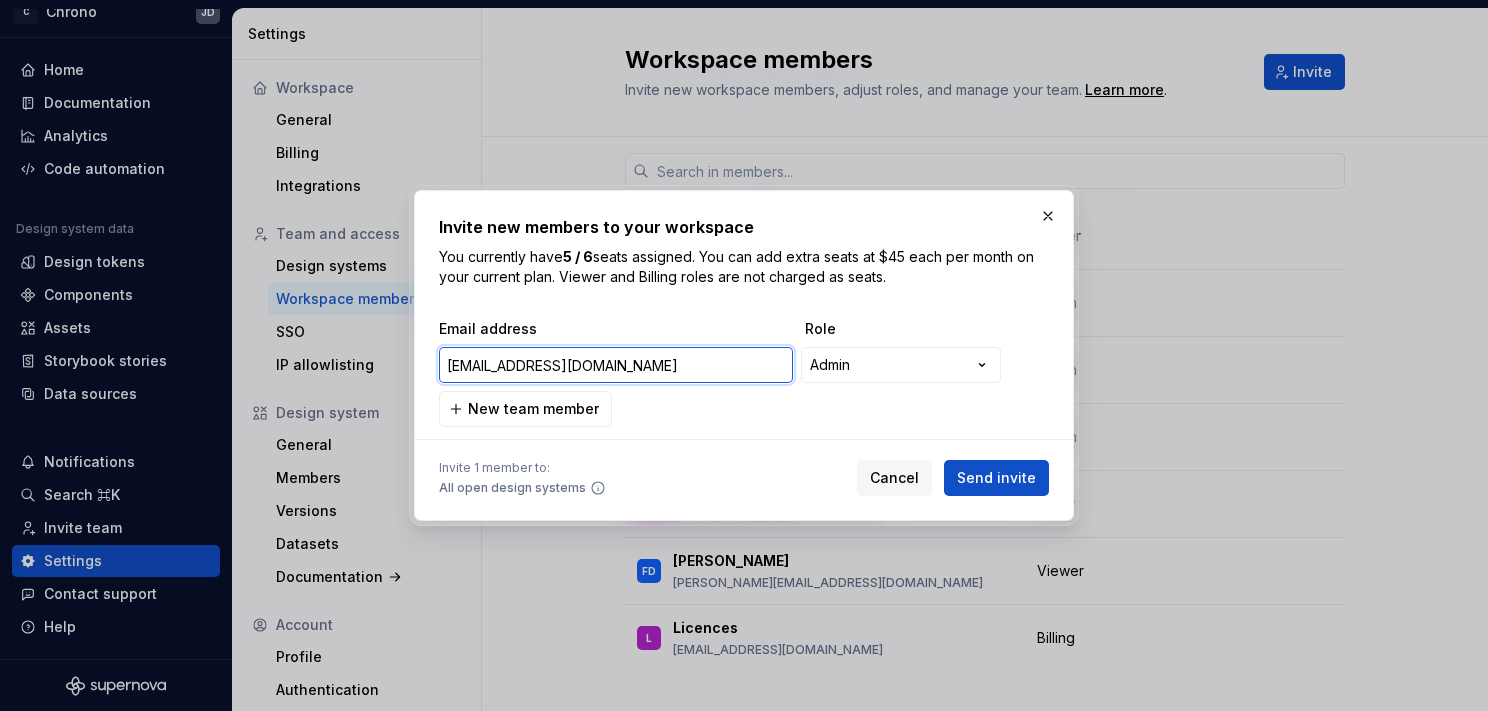 click on "[EMAIL_ADDRESS][DOMAIN_NAME]" at bounding box center (616, 365) 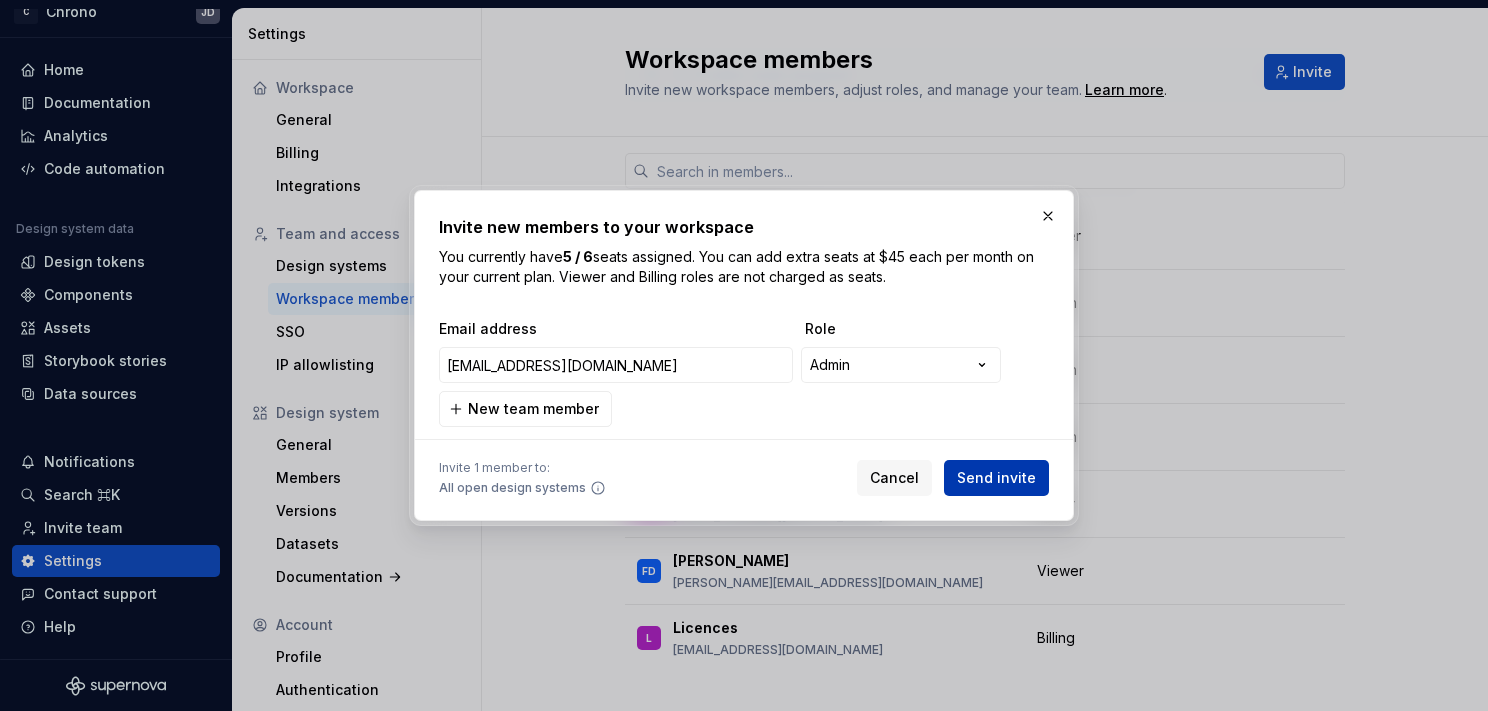 click on "Send invite" at bounding box center [996, 478] 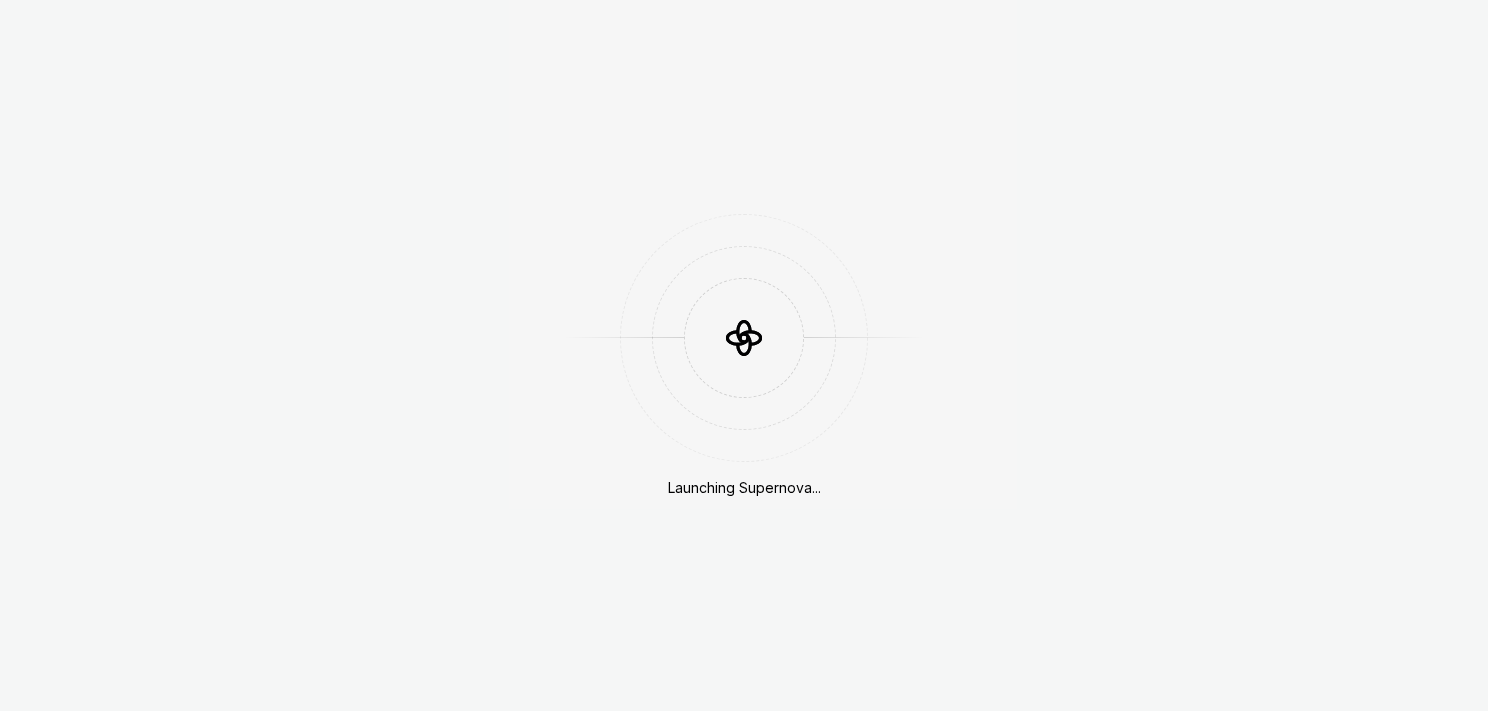 scroll, scrollTop: 0, scrollLeft: 0, axis: both 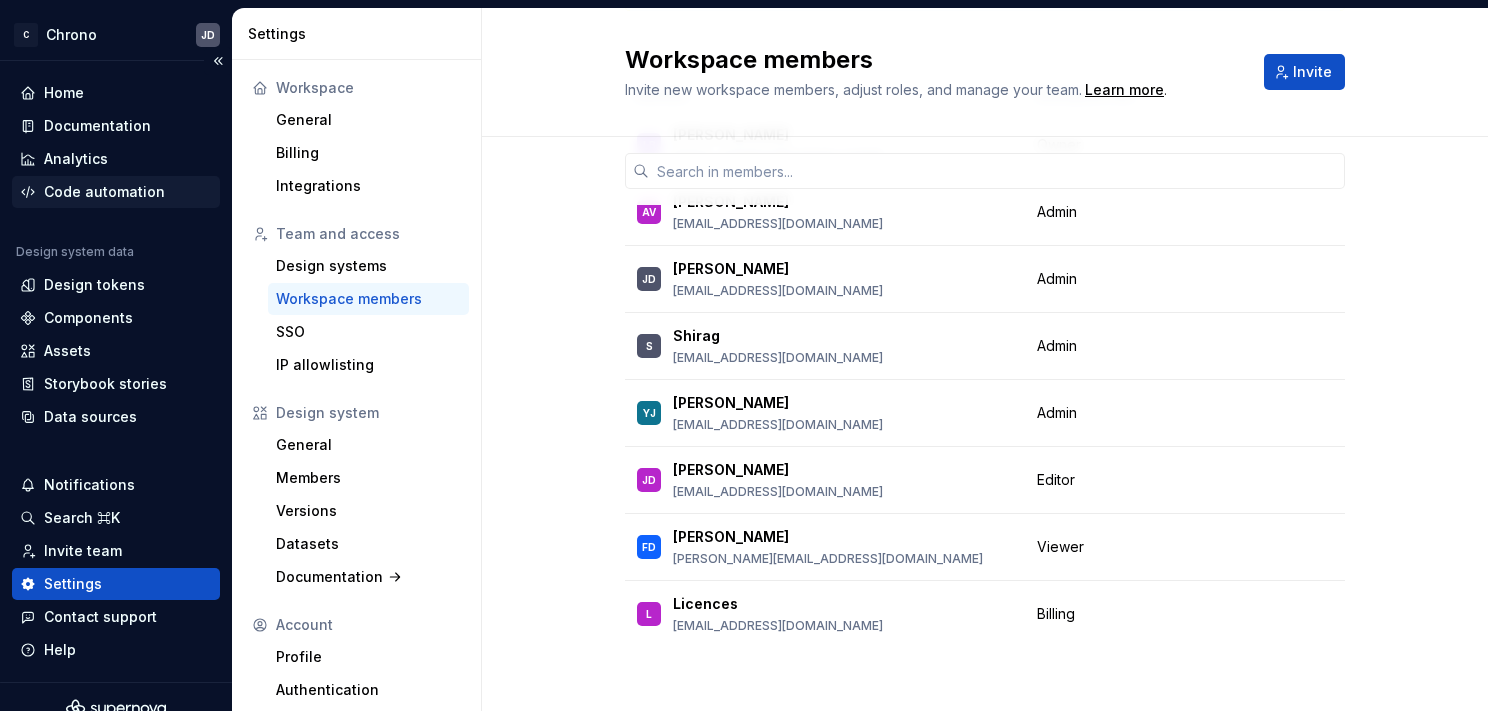 click on "Code automation" at bounding box center (104, 192) 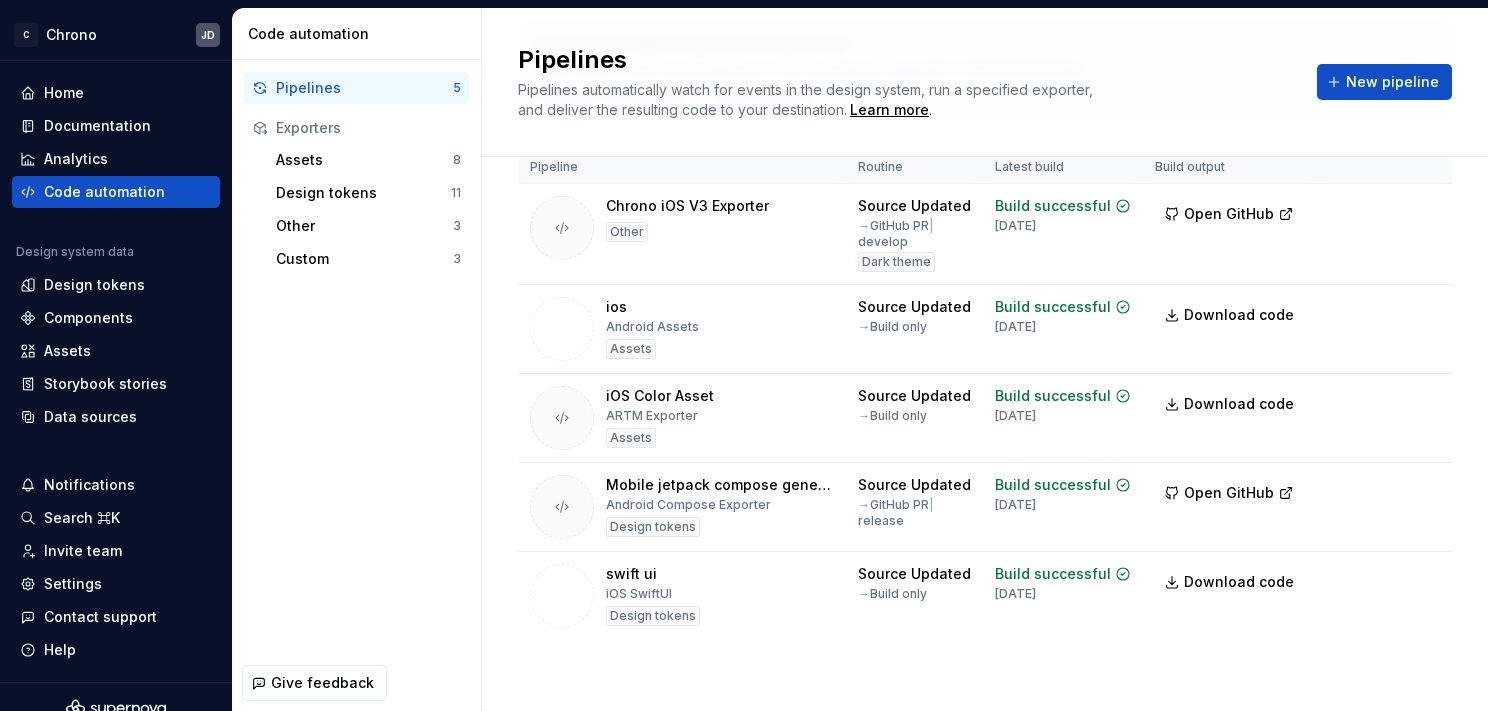 scroll, scrollTop: 194, scrollLeft: 0, axis: vertical 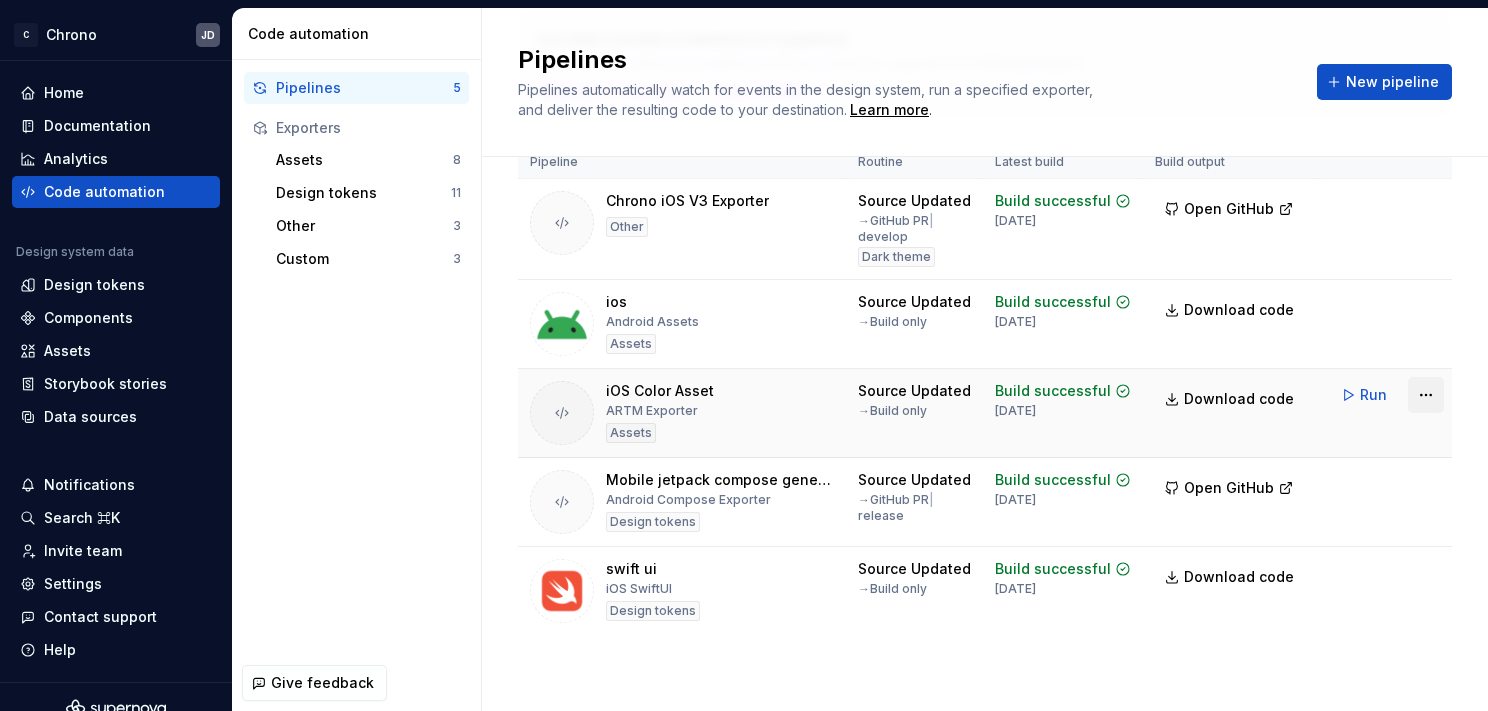 click on "C Chrono JD Home Documentation Analytics Code automation Design system data Design tokens Components Assets Storybook stories Data sources Notifications Search ⌘K Invite team Settings Contact support Help Code automation Pipelines 5 Exporters Assets 8 Design tokens 11 Other 3 Custom 3 Give feedback Pipelines Pipelines automatically watch for events in the design system, run a specified exporter, and deliver the resulting code to your destination.   Learn more . New pipeline Your plan includes a maximum of 5 pipelines If you need to add more pipelines to this workspace, upgrade to the  Company  plan. Upgrade to Company View all plans Pipeline Routine Latest build Build output Chrono iOS V3 Exporter Other Source Updated →  GitHub PR  |   develop Dark theme Build successful 1 month ago Open GitHub Run ios Android Assets Assets Source Updated →  Build only Build successful 6 months ago Download code Run iOS Color Asset ARTM Exporter Assets Source Updated →  Build only Build successful 6 months ago Run  |" at bounding box center (744, 355) 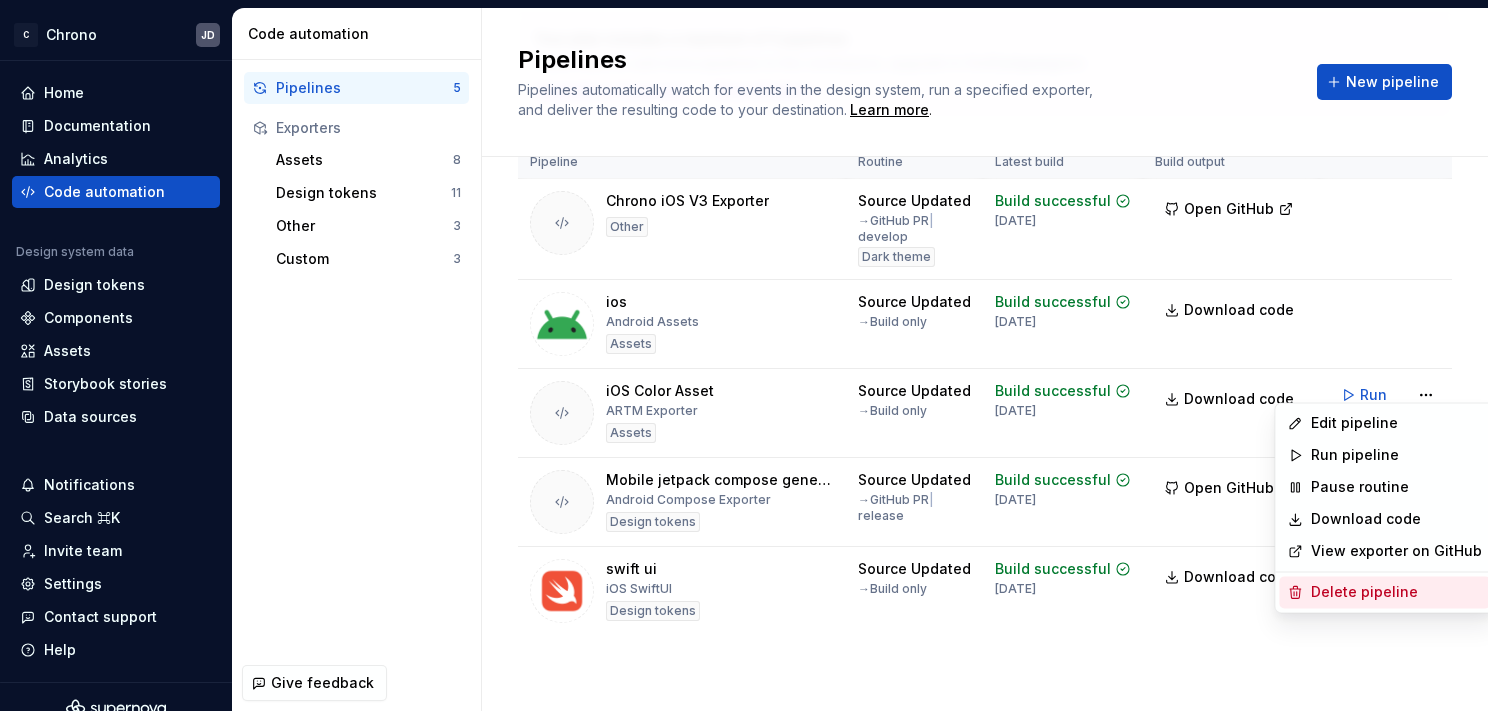 click on "Delete pipeline" at bounding box center [1396, 592] 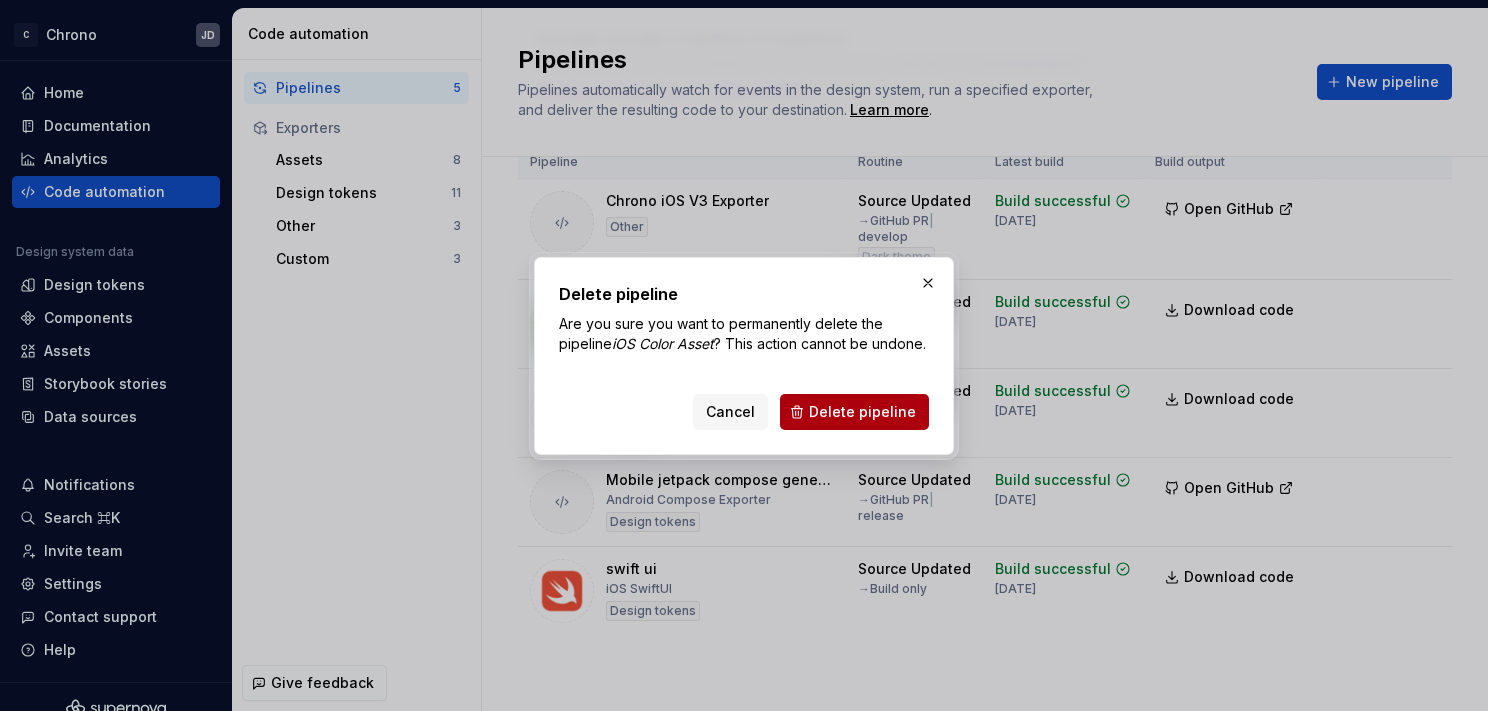 click on "Delete pipeline" at bounding box center (862, 412) 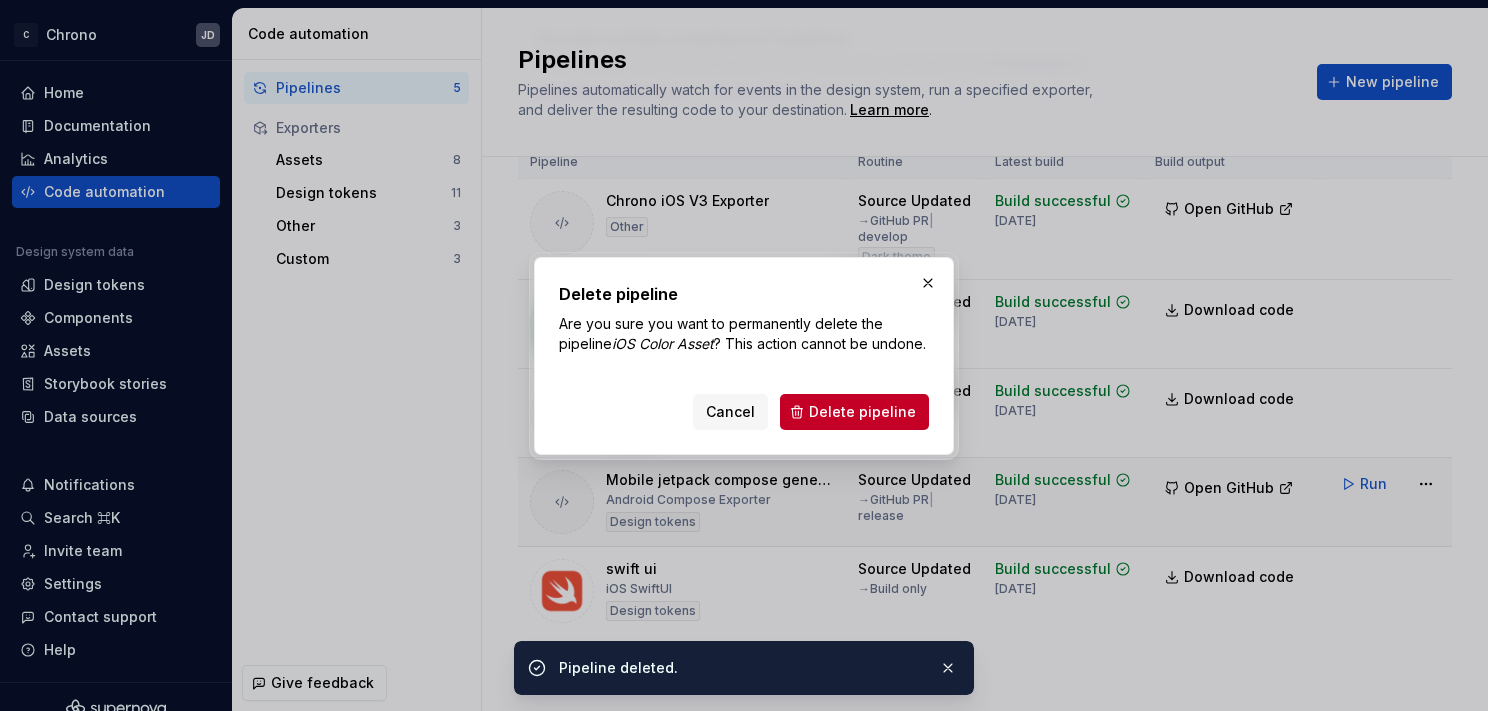 scroll, scrollTop: 0, scrollLeft: 0, axis: both 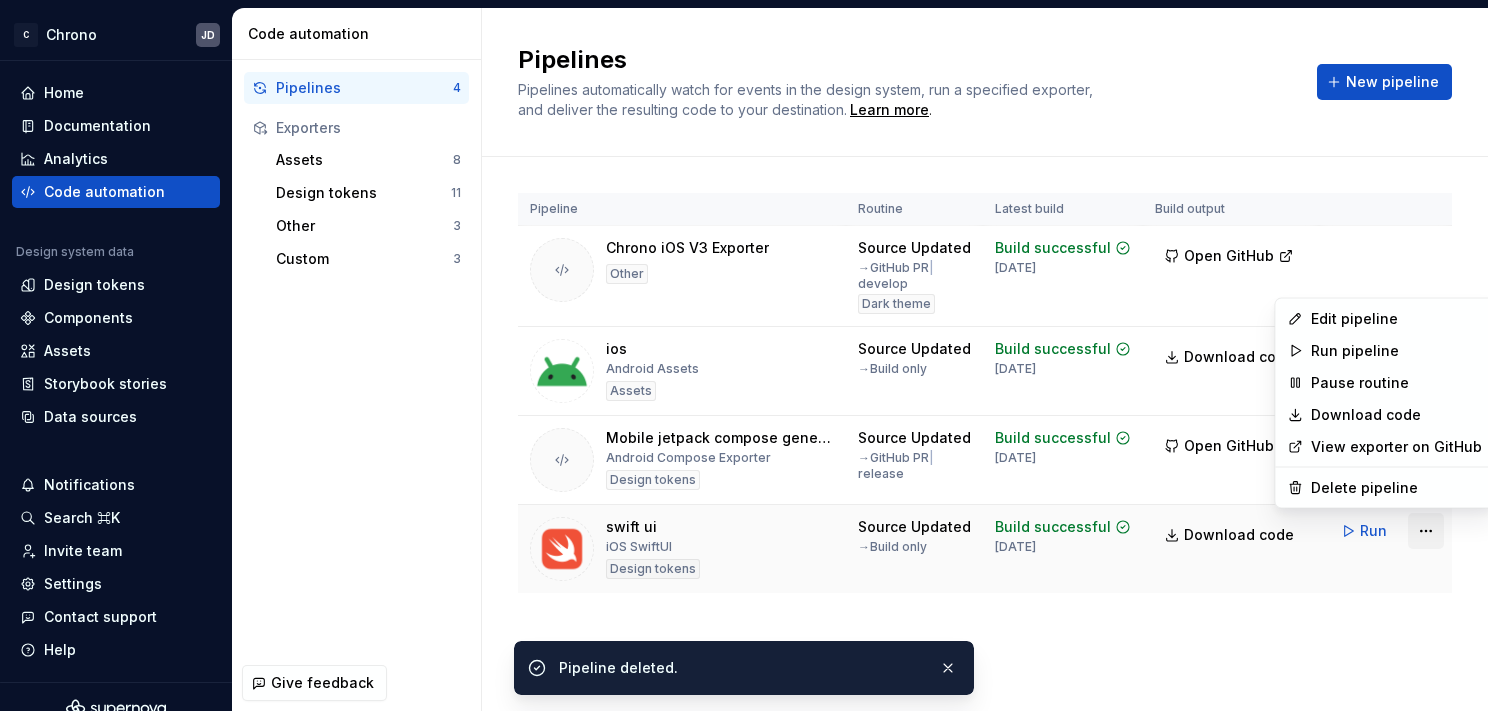 click on "C Chrono JD Home Documentation Analytics Code automation Design system data Design tokens Components Assets Storybook stories Data sources Notifications Search ⌘K Invite team Settings Contact support Help Code automation Pipelines 4 Exporters Assets 8 Design tokens 11 Other 3 Custom 3 Give feedback Pipelines Pipelines automatically watch for events in the design system, run a specified exporter, and deliver the resulting code to your destination.   Learn more . New pipeline Pipeline Routine Latest build Build output Chrono iOS V3 Exporter Other Source Updated →  GitHub PR  |   develop Dark theme Build successful 1 month ago Open GitHub Run ios Android Assets Assets Source Updated →  Build only Build successful 6 months ago Download code Run Mobile jetpack compose generation Android Compose Exporter Design tokens Source Updated →  GitHub PR  |   release Build successful 6 months ago Open GitHub Run swift ui iOS SwiftUI Design tokens Source Updated →  Build only Build successful 6 months ago Run" at bounding box center (744, 355) 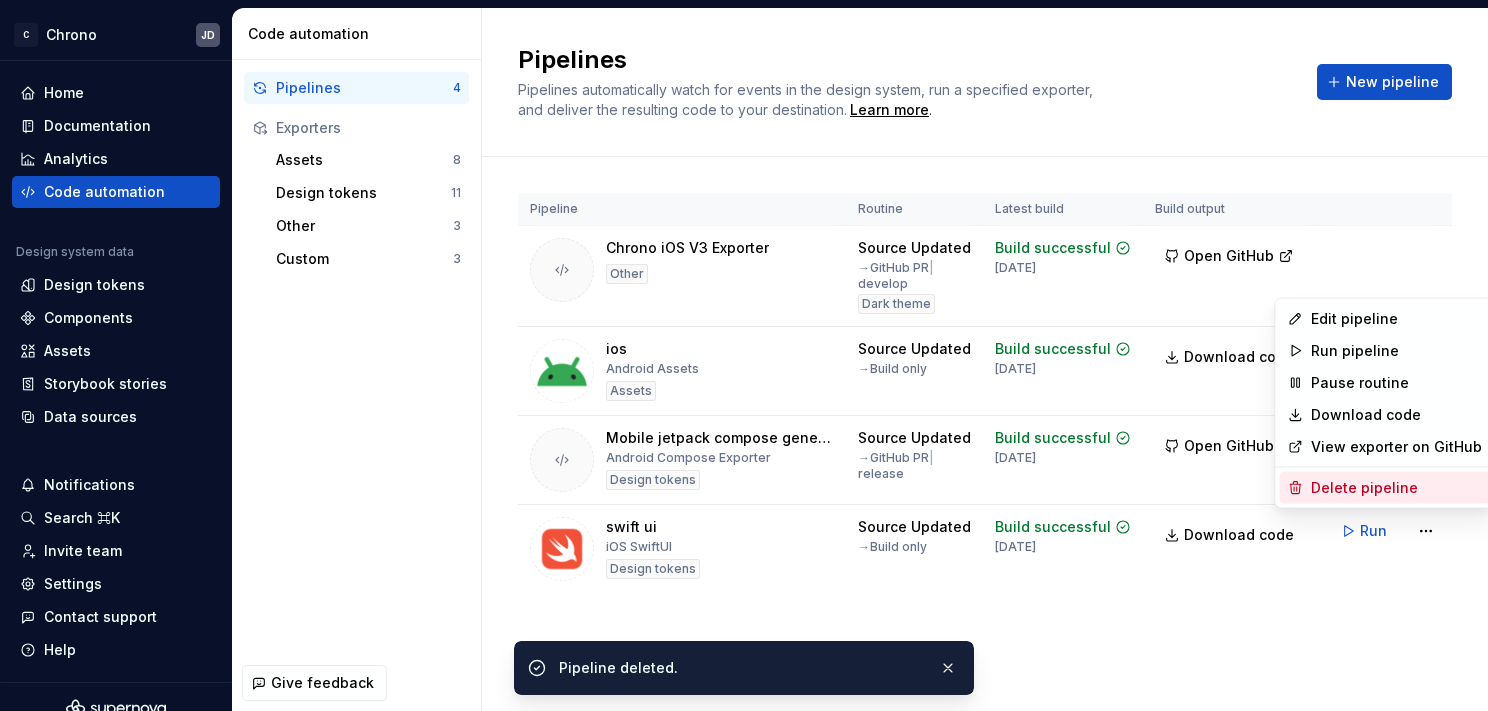 click on "Delete pipeline" at bounding box center [1396, 488] 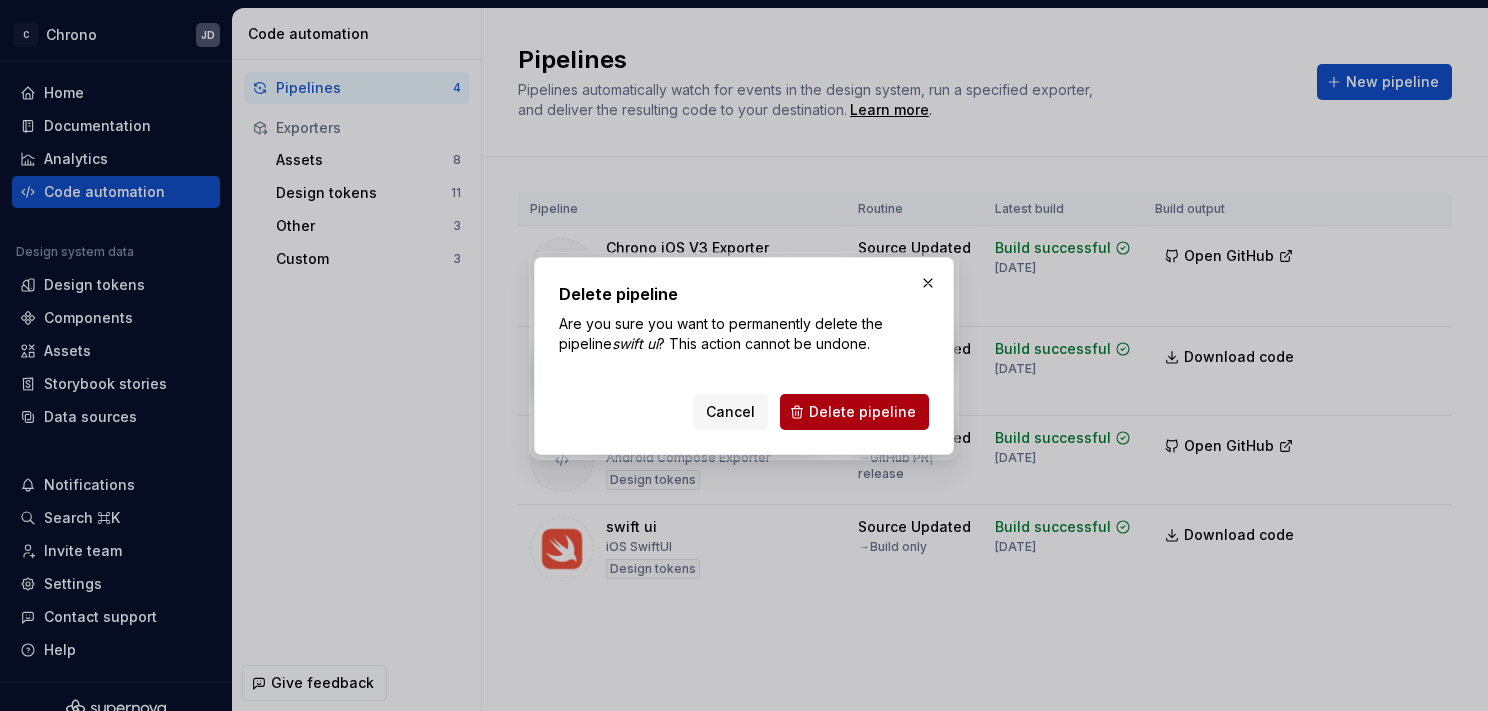 click on "Delete pipeline" at bounding box center [862, 412] 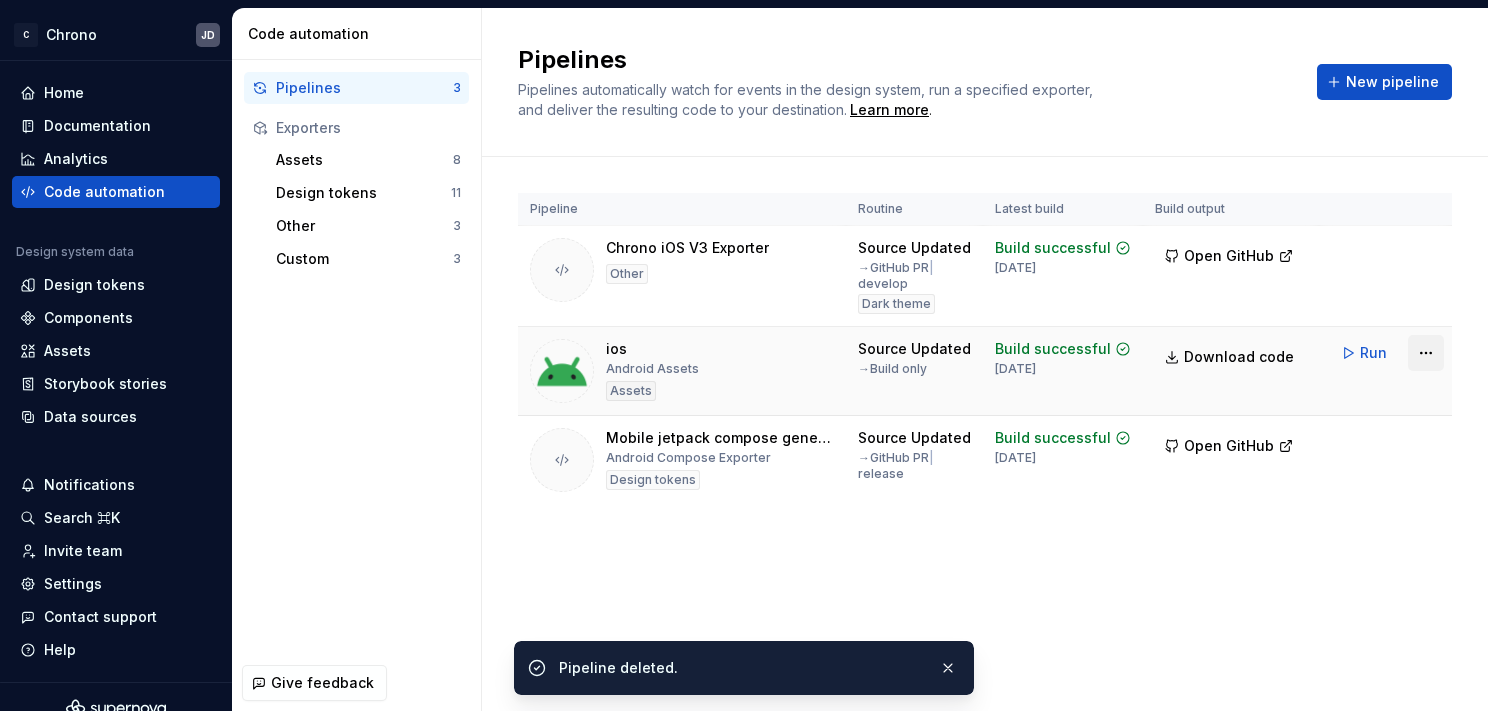 click on "C Chrono JD Home Documentation Analytics Code automation Design system data Design tokens Components Assets Storybook stories Data sources Notifications Search ⌘K Invite team Settings Contact support Help Code automation Pipelines 3 Exporters Assets 8 Design tokens 11 Other 3 Custom 3 Give feedback Pipelines Pipelines automatically watch for events in the design system, run a specified exporter, and deliver the resulting code to your destination.   Learn more . New pipeline Pipeline Routine Latest build Build output Chrono iOS V3 Exporter Other Source Updated →  GitHub PR  |   develop Dark theme Build successful 1 month ago Open GitHub Run ios Android Assets Assets Source Updated →  Build only Build successful 6 months ago Download code Run Mobile jetpack compose generation Android Compose Exporter Design tokens Source Updated →  GitHub PR  |   release Build successful 6 months ago Open GitHub Run   Pipeline deleted." at bounding box center [744, 355] 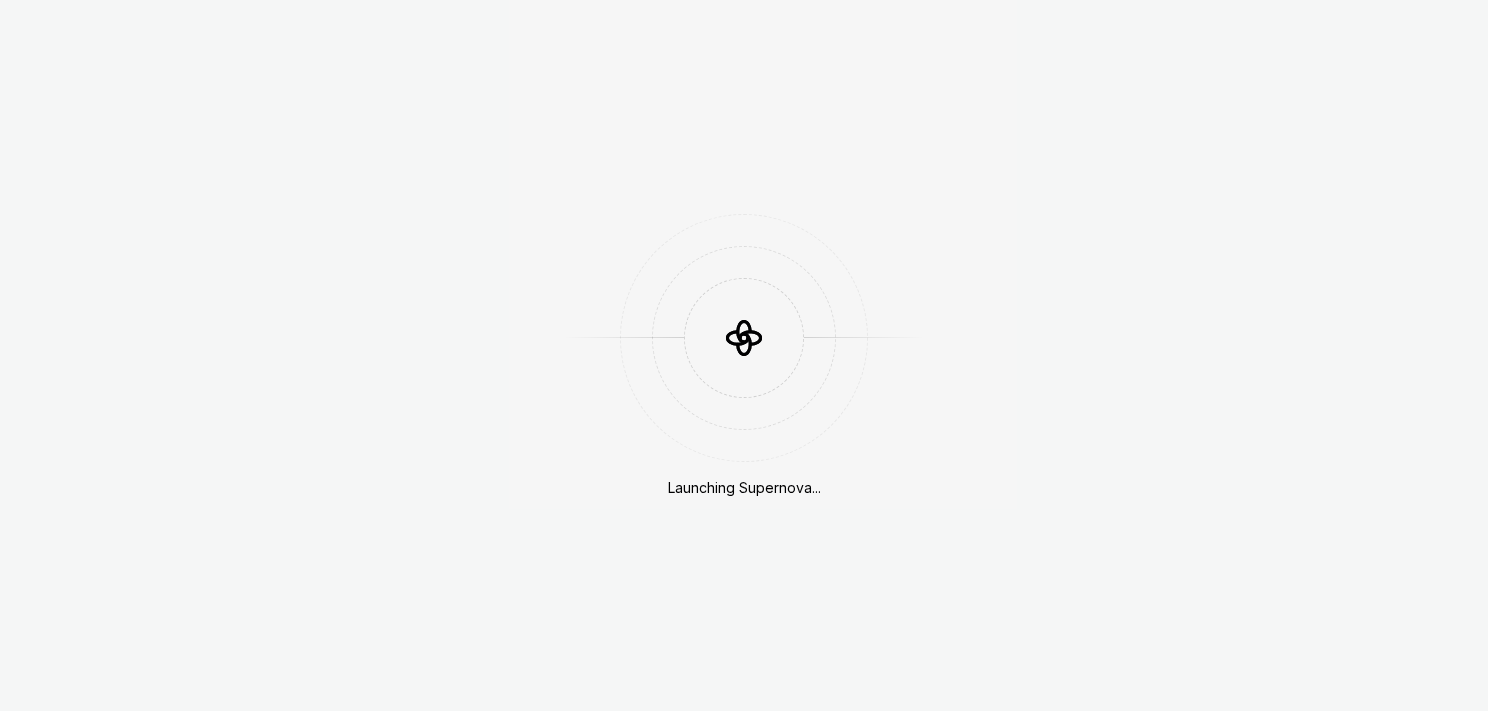 scroll, scrollTop: 0, scrollLeft: 0, axis: both 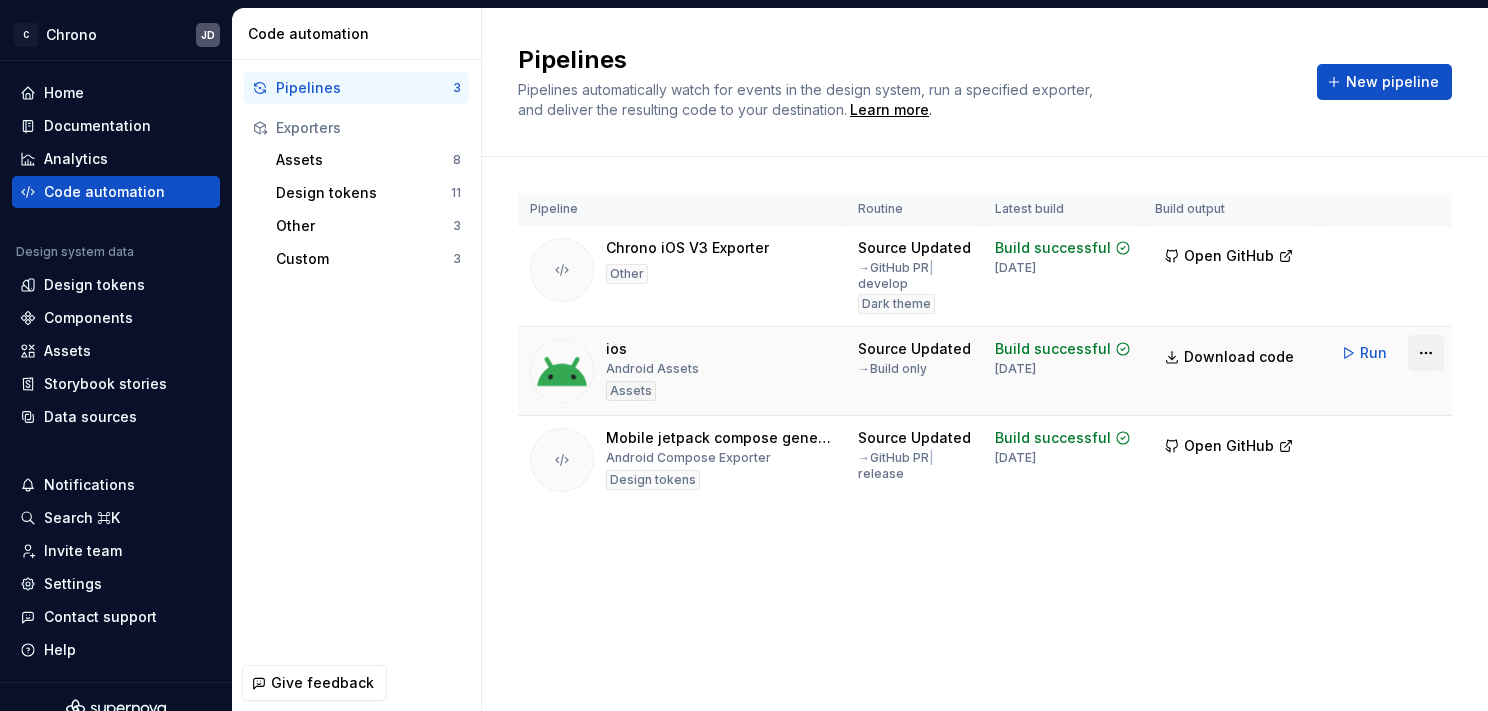 click on "C Chrono JD Home Documentation Analytics Code automation Design system data Design tokens Components Assets Storybook stories Data sources Notifications Search ⌘K Invite team Settings Contact support Help Code automation Pipelines 3 Exporters Assets 8 Design tokens 11 Other 3 Custom 3 Give feedback Pipelines Pipelines automatically watch for events in the design system, run a specified exporter, and deliver the resulting code to your destination.   Learn more . New pipeline Pipeline Routine Latest build Build output Chrono iOS V3 Exporter Other Source Updated →  GitHub PR  |   develop Dark theme Build successful 1 month ago Open GitHub Run ios Android Assets Assets Source Updated →  Build only Build successful 6 months ago Download code Run Mobile jetpack compose generation Android Compose Exporter Design tokens Source Updated →  GitHub PR  |   release Build successful 6 months ago Open GitHub Run" at bounding box center (744, 355) 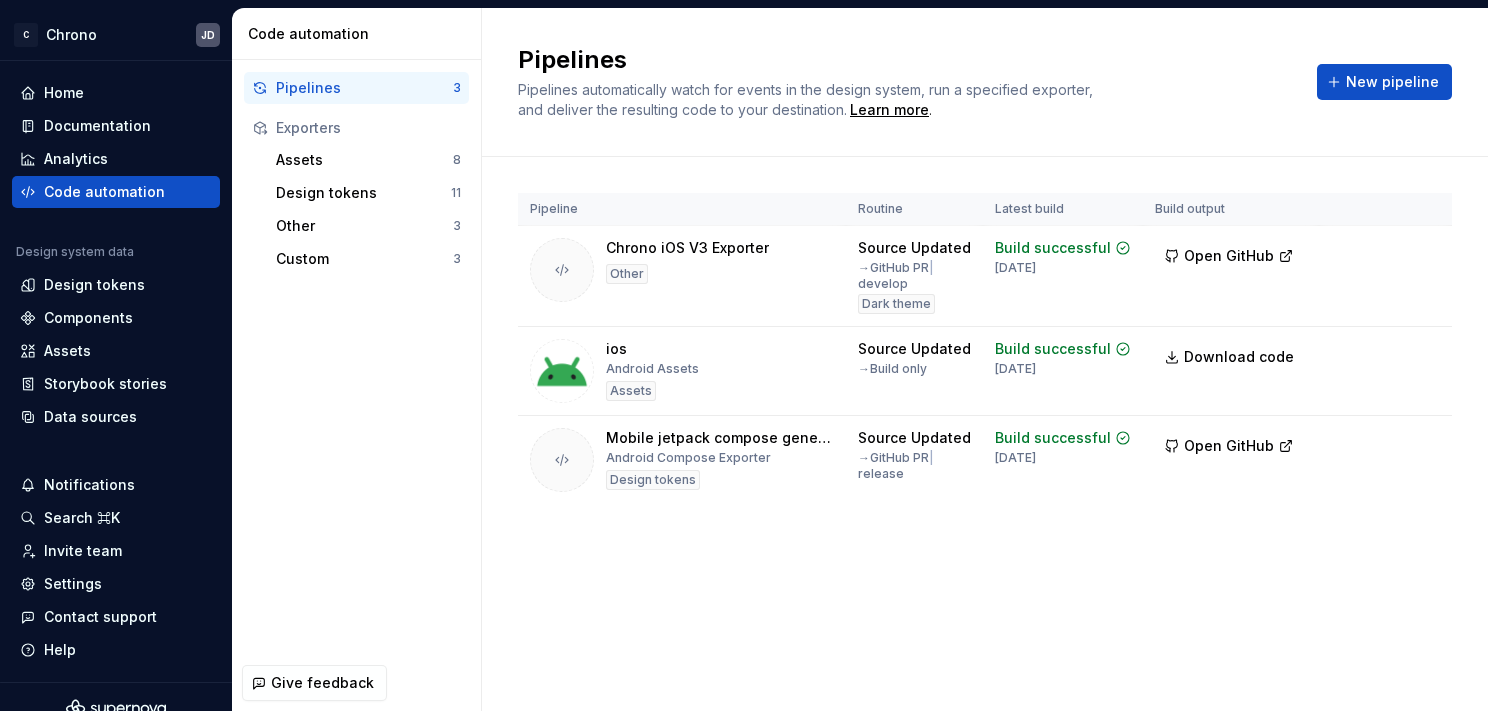 click on "C Chrono JD Home Documentation Analytics Code automation Design system data Design tokens Components Assets Storybook stories Data sources Notifications Search ⌘K Invite team Settings Contact support Help Code automation Pipelines 3 Exporters Assets 8 Design tokens 11 Other 3 Custom 3 Give feedback Pipelines Pipelines automatically watch for events in the design system, run a specified exporter, and deliver the resulting code to your destination.   Learn more . New pipeline Pipeline Routine Latest build Build output Chrono iOS V3 Exporter Other Source Updated →  GitHub PR  |   develop Dark theme Build successful 1 month ago Open GitHub Run ios Android Assets Assets Source Updated →  Build only Build successful 6 months ago Download code Run Mobile jetpack compose generation Android Compose Exporter Design tokens Source Updated →  GitHub PR  |   release Build successful 6 months ago Open GitHub Run" at bounding box center (744, 355) 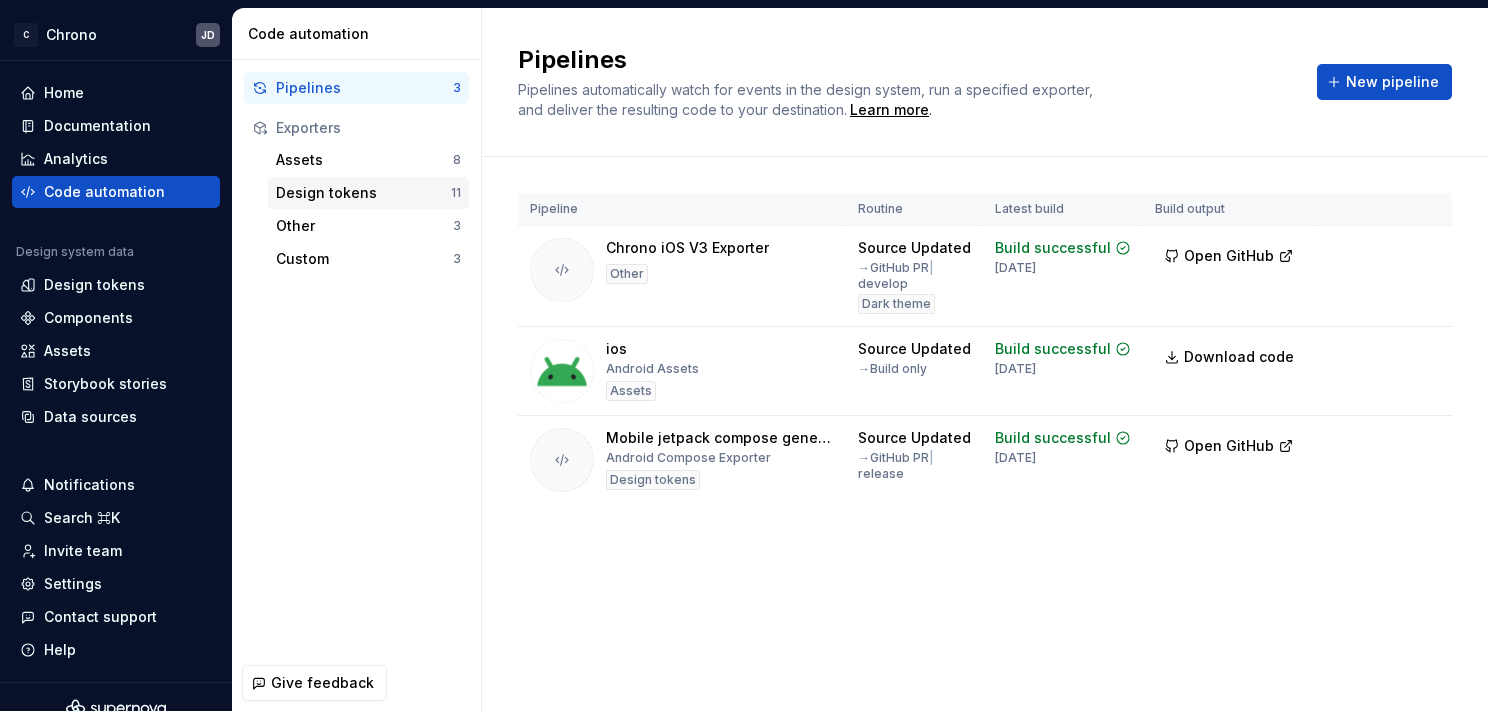 click on "Design tokens" at bounding box center [363, 193] 